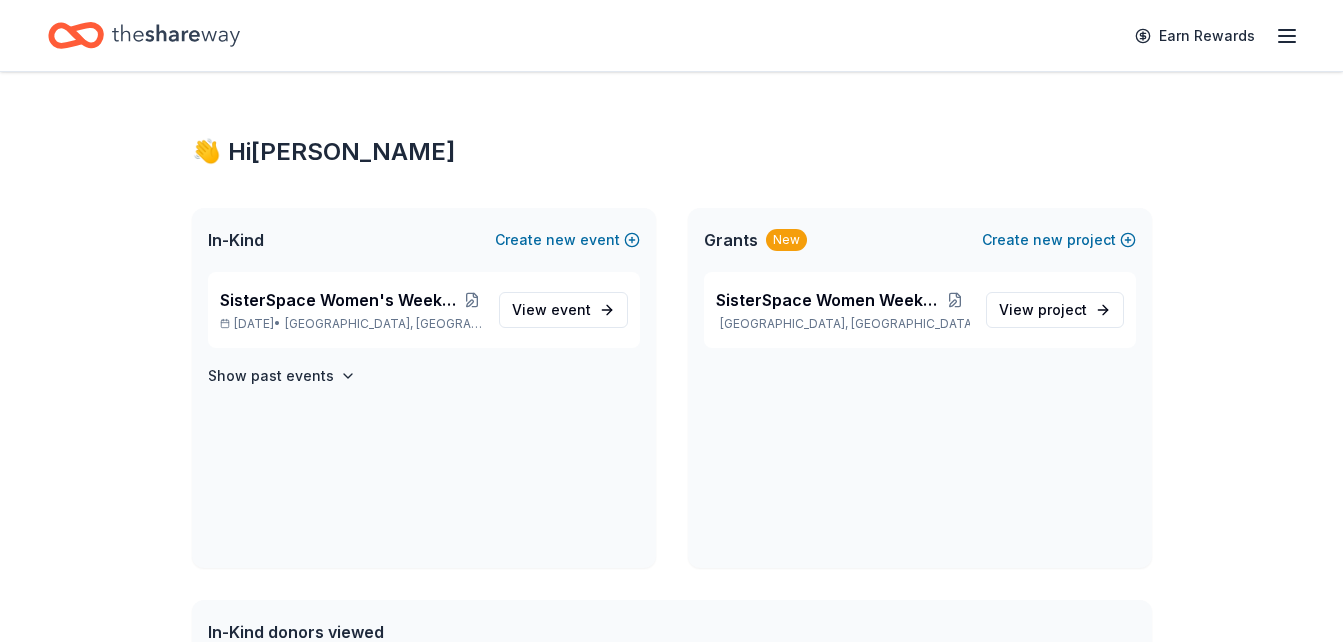scroll, scrollTop: 0, scrollLeft: 0, axis: both 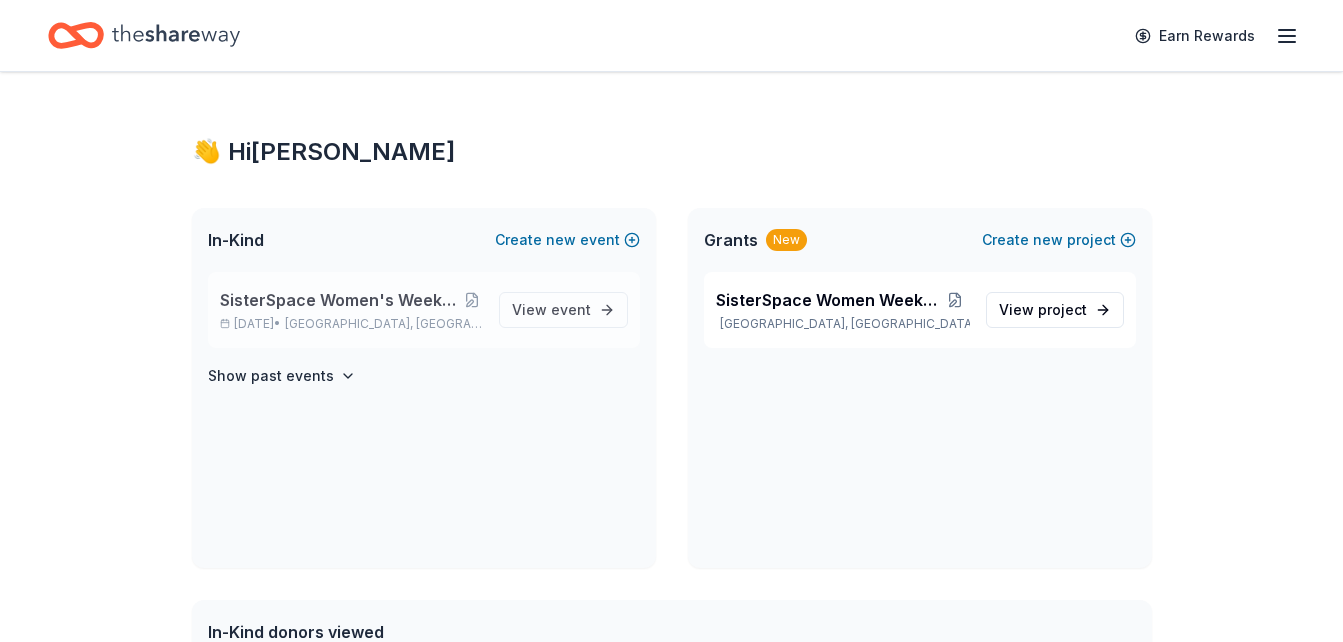 click on "SisterSpace Women's Weekend 2025 50th Anniversary" at bounding box center (340, 300) 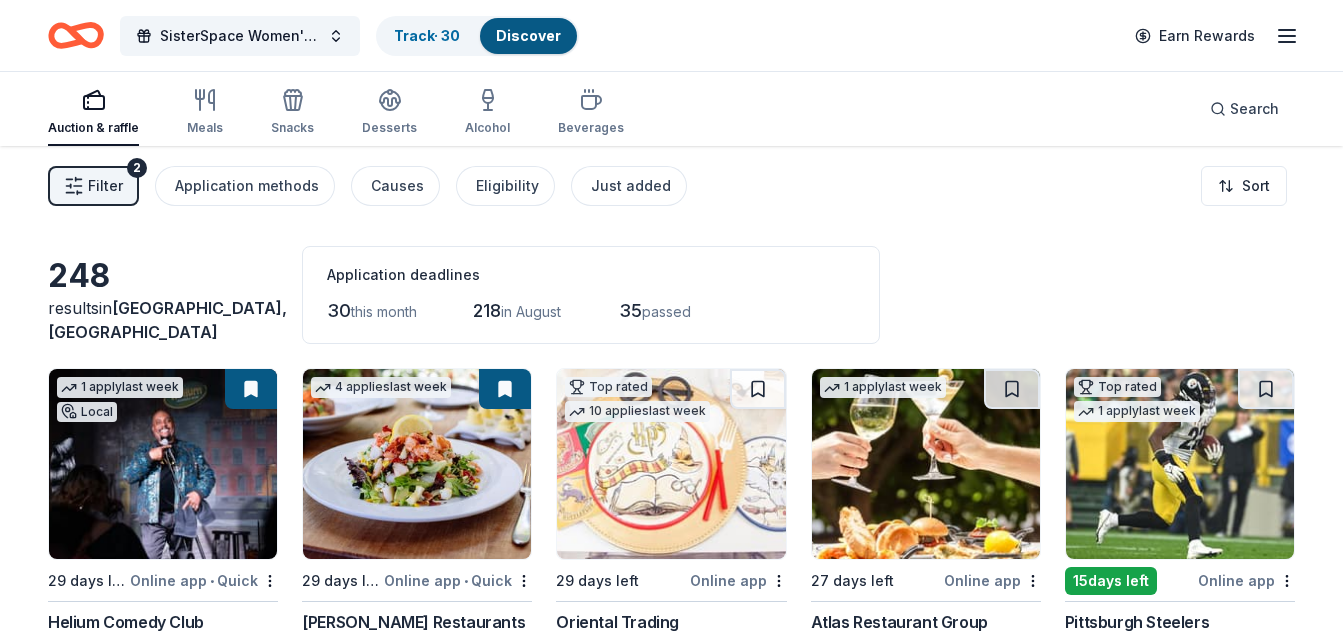 drag, startPoint x: 505, startPoint y: 316, endPoint x: 1013, endPoint y: 215, distance: 517.94305 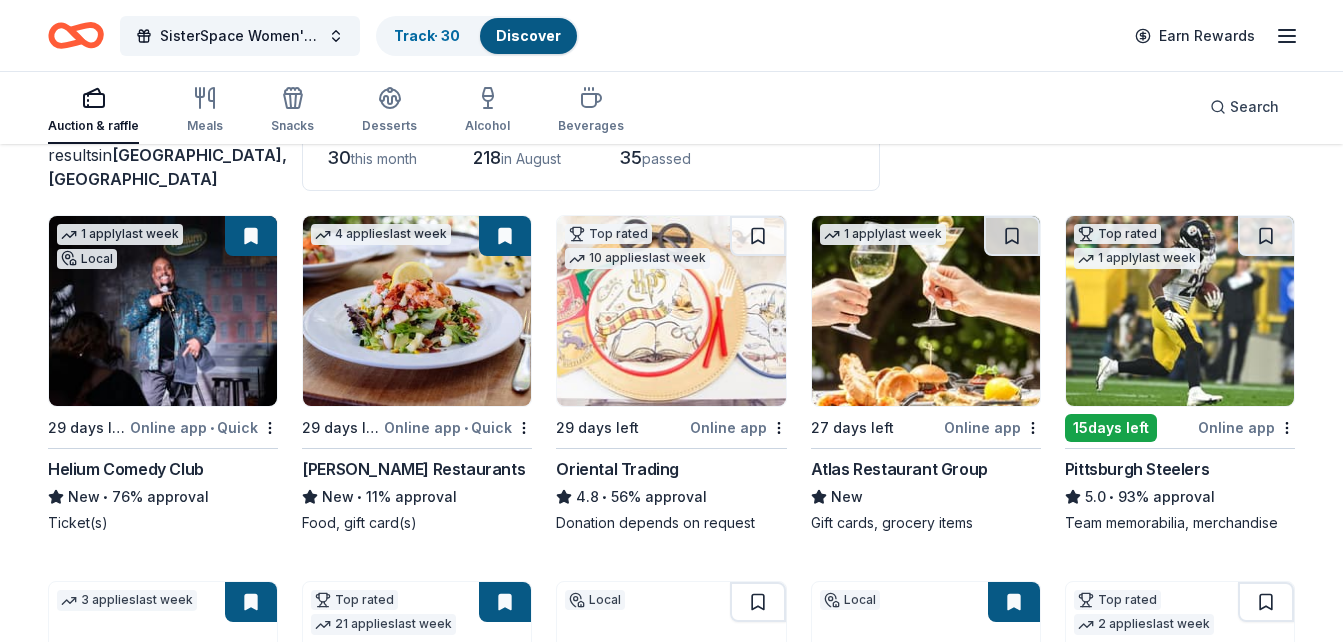 scroll, scrollTop: 140, scrollLeft: 0, axis: vertical 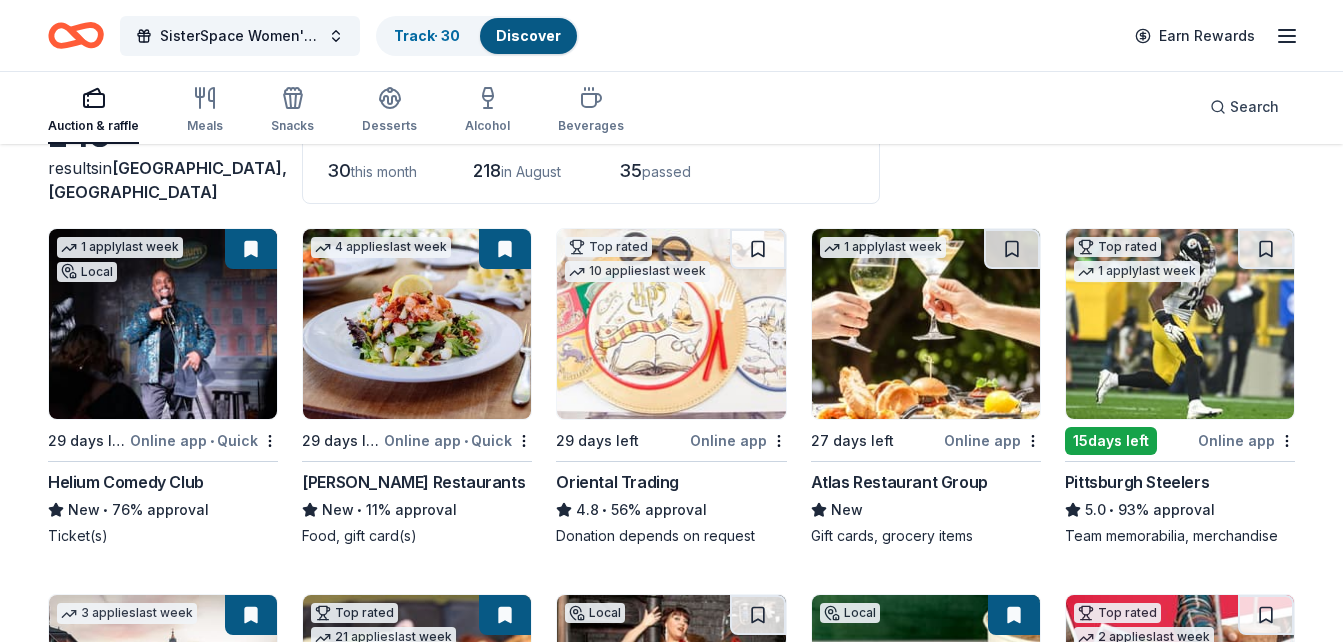 click at bounding box center (251, 249) 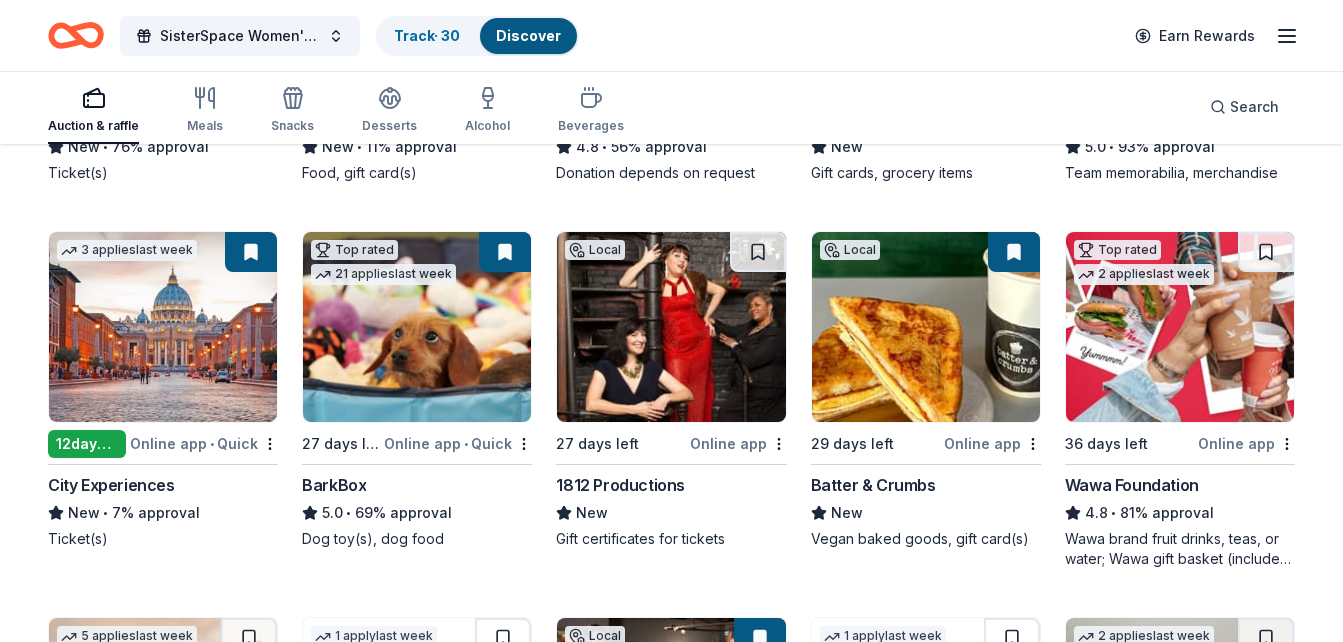 scroll, scrollTop: 539, scrollLeft: 0, axis: vertical 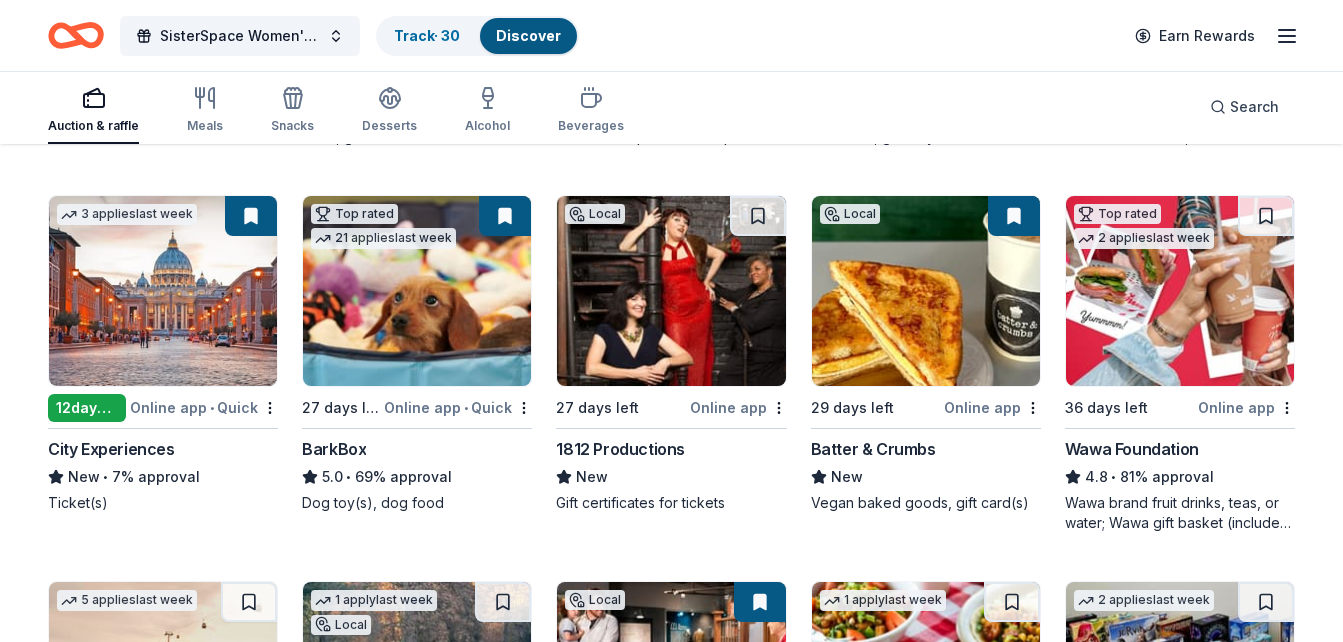 click on "BarkBox" at bounding box center [334, 449] 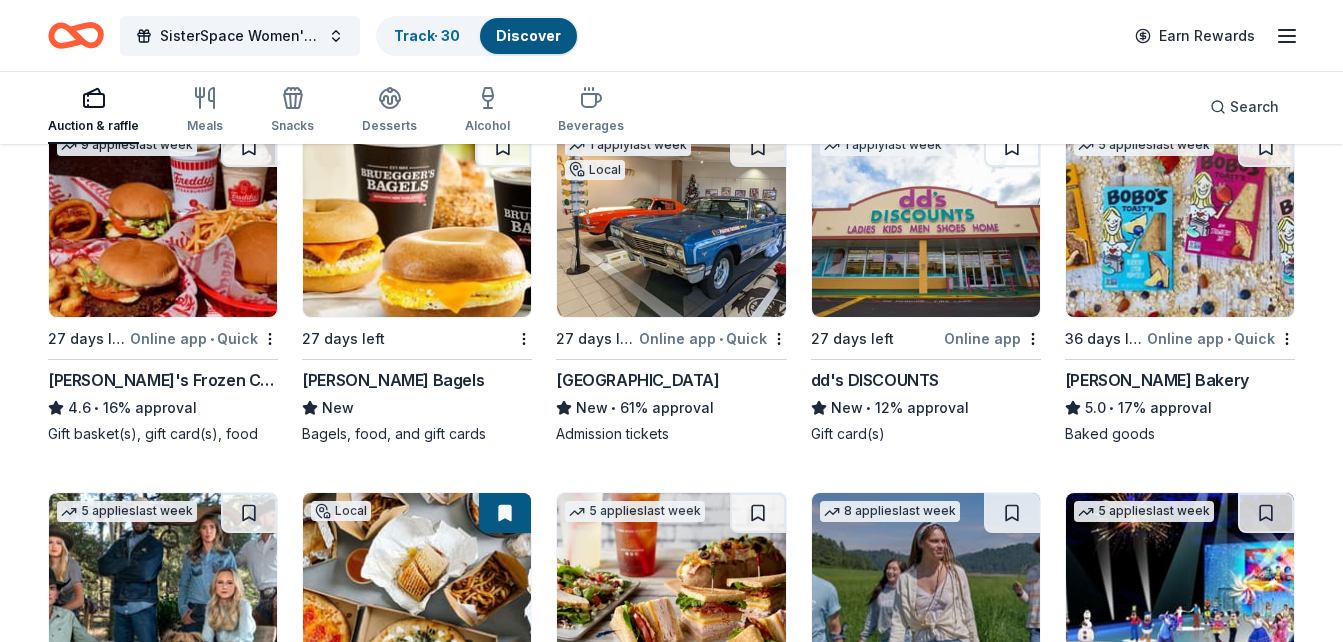 scroll, scrollTop: 2383, scrollLeft: 0, axis: vertical 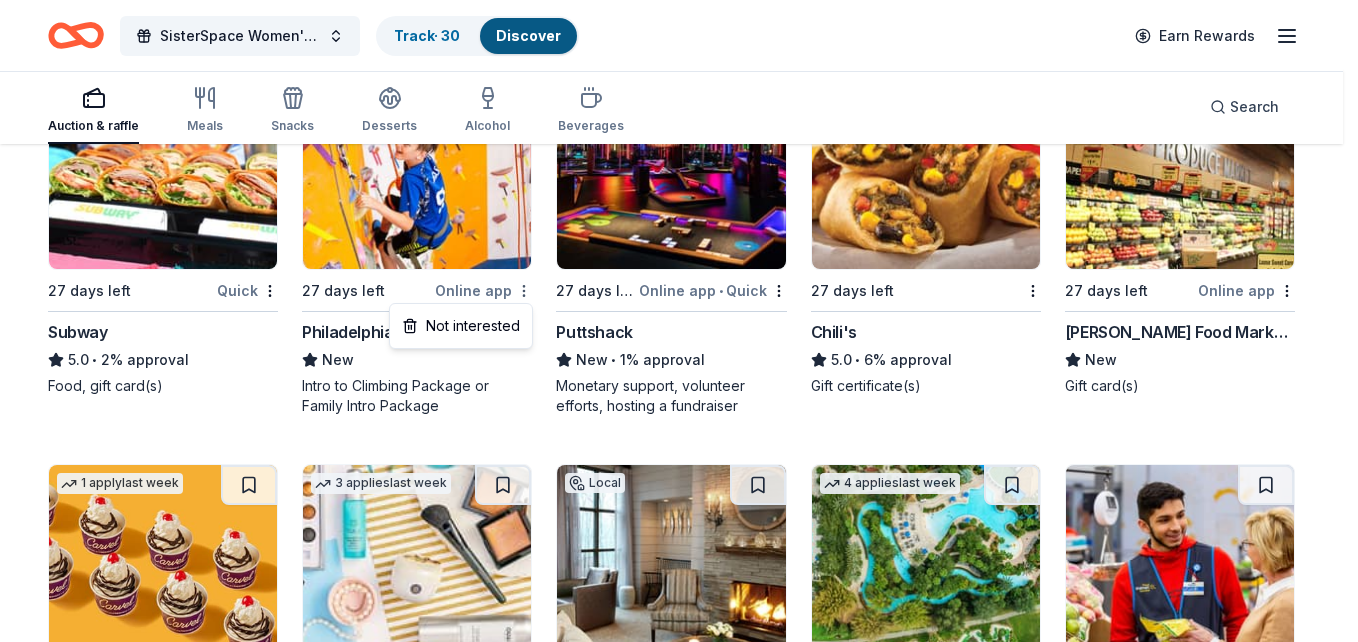 click on "SisterSpace Women's Weekend 2025 50th Anniversary Track  · 30 Discover Earn Rewards Auction & raffle Meals Snacks Desserts Alcohol Beverages Search 248 results  in  Philadelphia, PA Application deadlines 30  this month 218  in August 35  passed 1   apply  last week Local 29 days left Online app • Quick Helium Comedy Club New • 76% approval Ticket(s) 4   applies  last week 29 days left Online app • Quick Cameron Mitchell Restaurants New • 11% approval Food, gift card(s) Top rated 10   applies  last week 29 days left Online app Oriental Trading 4.8 • 56% approval Donation depends on request 1   apply  last week 27 days left Online app Atlas Restaurant Group New Gift cards, grocery items Top rated 1   apply  last week 15  days left Online app Pittsburgh Steelers 5.0 • 93% approval Team memorabilia, merchandise 3   applies  last week 12  days left Online app • Quick City Experiences New • 7% approval Ticket(s) Top rated 21   applies  last week 27 days left Online app • Quick BarkBox 5.0 • New" at bounding box center [679, -9825] 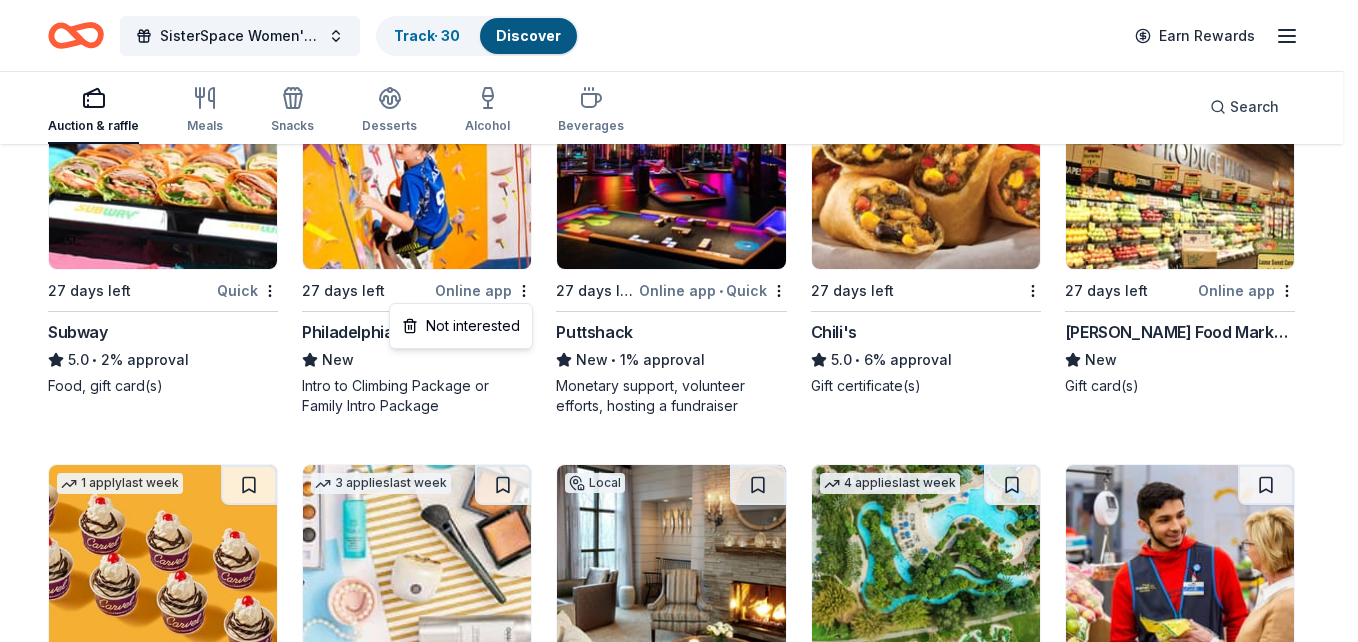 click on "SisterSpace Women's Weekend 2025 50th Anniversary Track  · 30 Discover Earn Rewards Auction & raffle Meals Snacks Desserts Alcohol Beverages Search 248 results  in  Philadelphia, PA Application deadlines 30  this month 218  in August 35  passed 1   apply  last week Local 29 days left Online app • Quick Helium Comedy Club New • 76% approval Ticket(s) 4   applies  last week 29 days left Online app • Quick Cameron Mitchell Restaurants New • 11% approval Food, gift card(s) Top rated 10   applies  last week 29 days left Online app Oriental Trading 4.8 • 56% approval Donation depends on request 1   apply  last week 27 days left Online app Atlas Restaurant Group New Gift cards, grocery items Top rated 1   apply  last week 15  days left Online app Pittsburgh Steelers 5.0 • 93% approval Team memorabilia, merchandise 3   applies  last week 12  days left Online app • Quick City Experiences New • 7% approval Ticket(s) Top rated 21   applies  last week 27 days left Online app • Quick BarkBox 5.0 • New" at bounding box center [679, -9825] 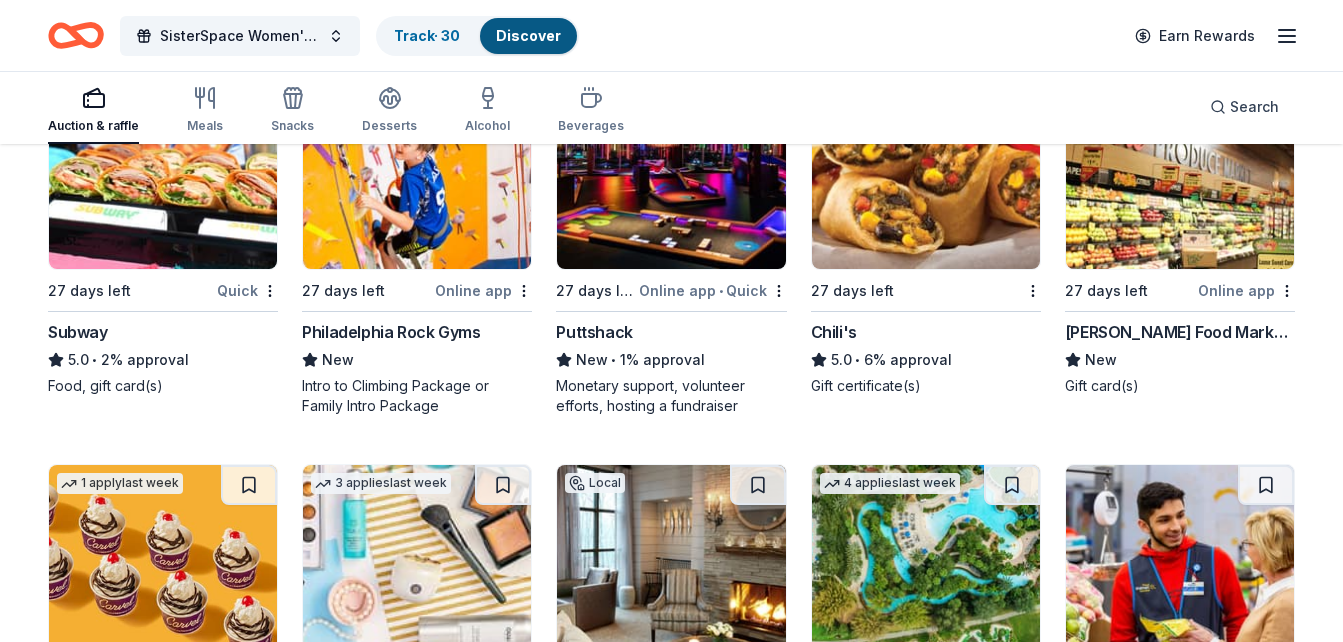 click on "Philadelphia Rock Gyms" at bounding box center [391, 332] 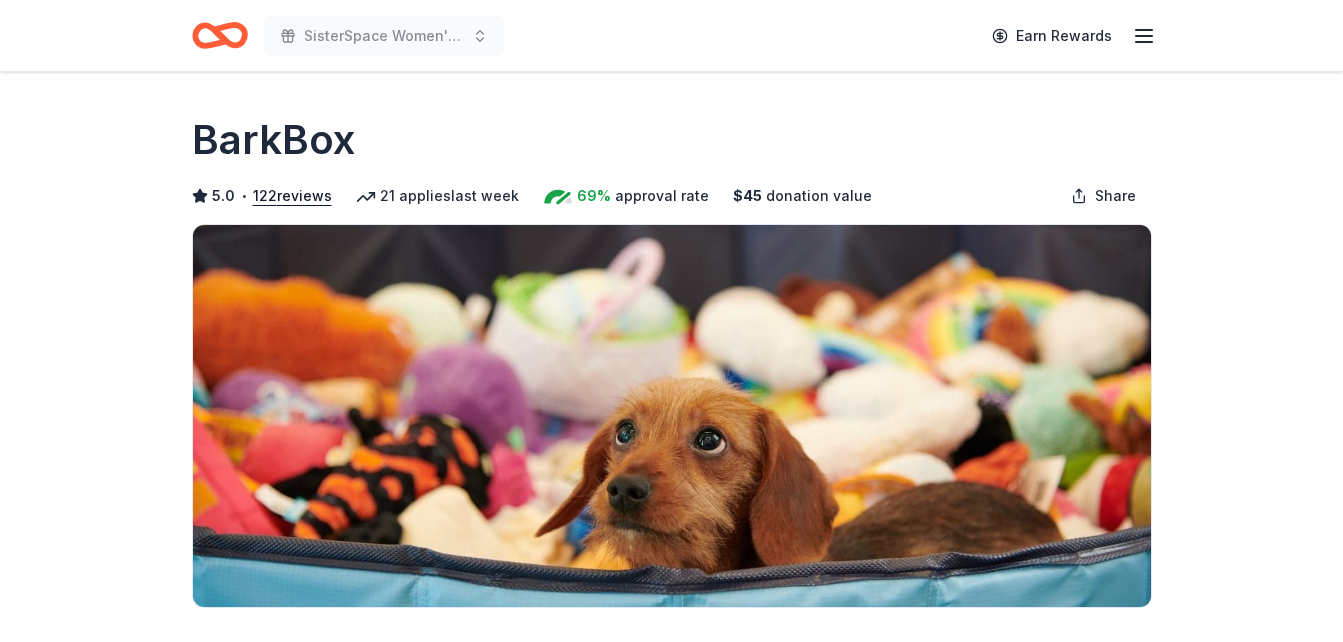 scroll, scrollTop: 0, scrollLeft: 0, axis: both 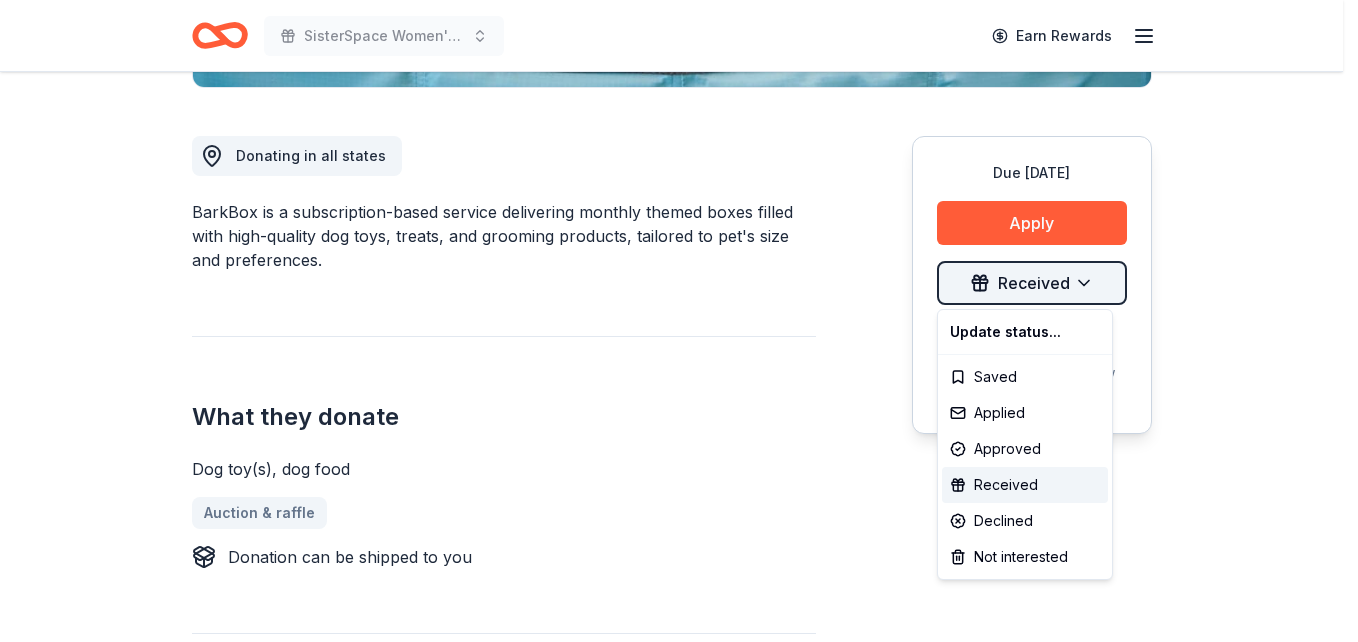 click on "SisterSpace Women's Weekend 2025 50th Anniversary Earn Rewards Due in 27 days Share BarkBox 5.0 • 122  reviews 21   applies  last week 69% approval rate $ 45 donation value Share Donating in all states BarkBox is a subscription-based service delivering monthly themed boxes filled with high-quality dog toys, treats, and grooming products, tailored to pet's size and preferences. What they donate Dog toy(s), dog food Auction & raffle Donation can be shipped to you Who they donate to  Preferred 501(c)(3) preferred Due in 27 days Apply Received ⚡️ Quick application Usually responds in  a few days Updated  29 days  ago Report a mistake 69% approval rate 69 % approved 13 % declined 19 % no response BarkBox is  a generous donor :  they are likely to respond and approve your request if you fit their criteria. $ 45 donation value (average) 100% <1% <1% <1% $0 → $1150 $1150 → $2300 $2300 → $3450 $3450 → $4600 BarkBox's donation is  consistent :  they donate the same value regardlesss of the application. 15" at bounding box center [679, -199] 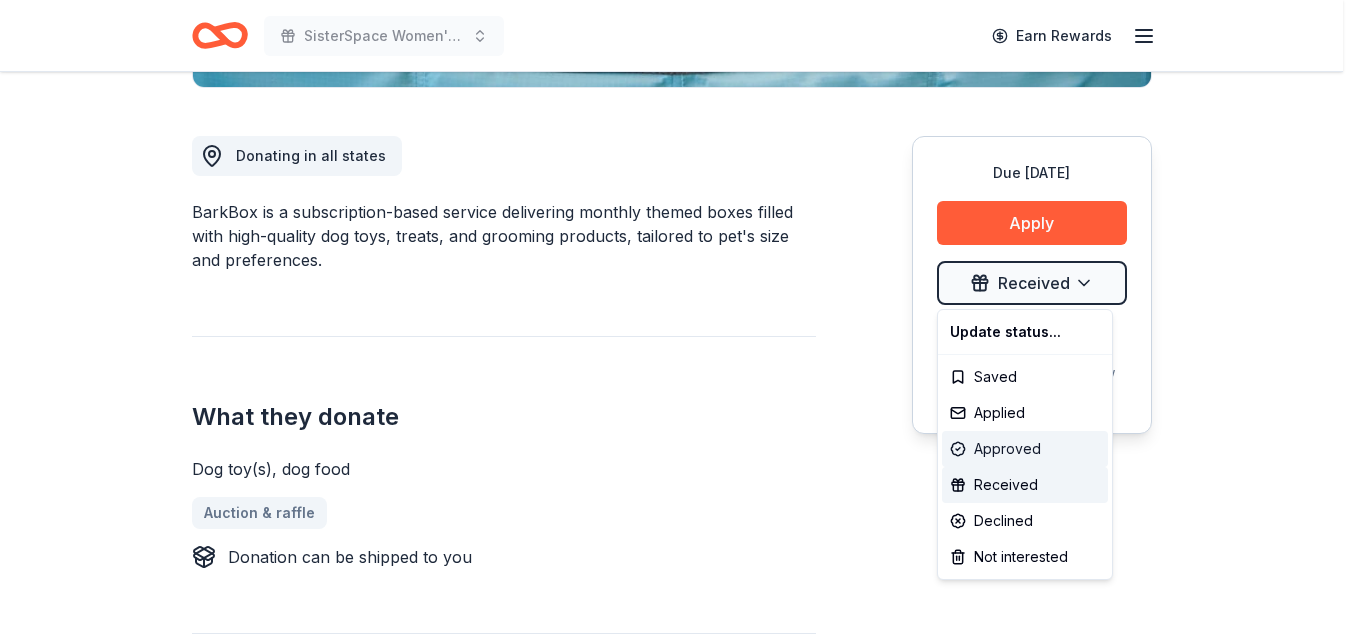 click on "Approved" at bounding box center (1025, 449) 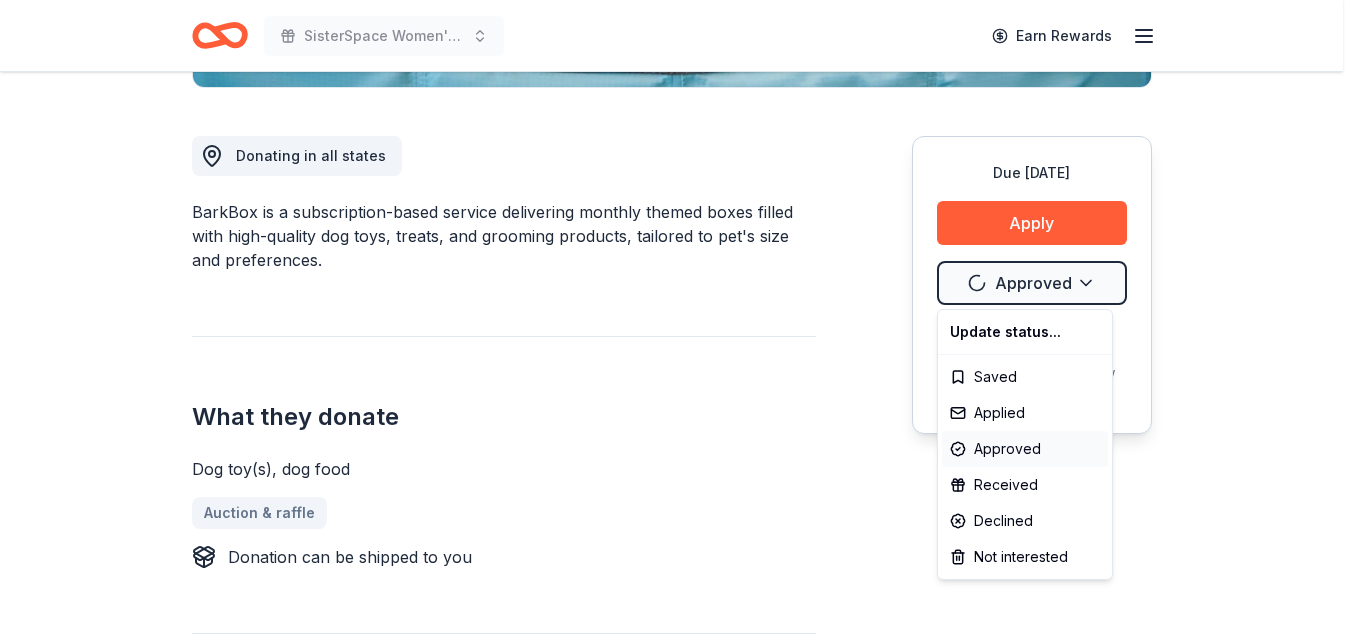 scroll, scrollTop: 0, scrollLeft: 0, axis: both 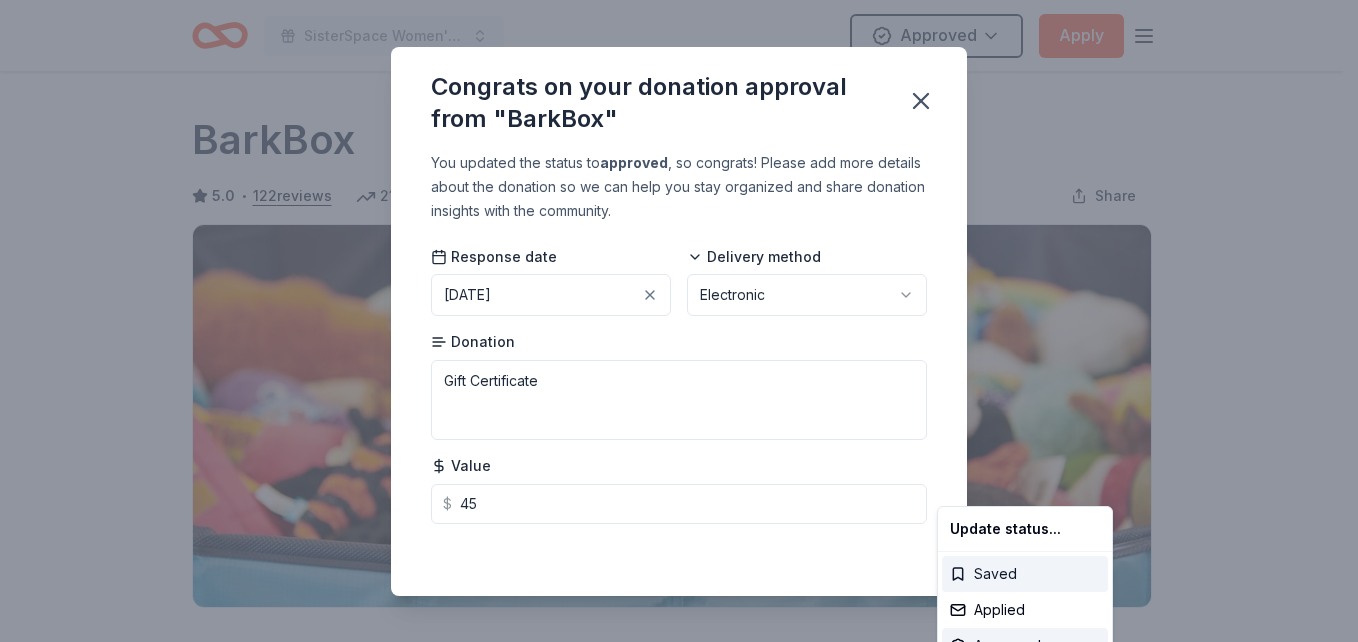 click on "Saved" at bounding box center (1025, 574) 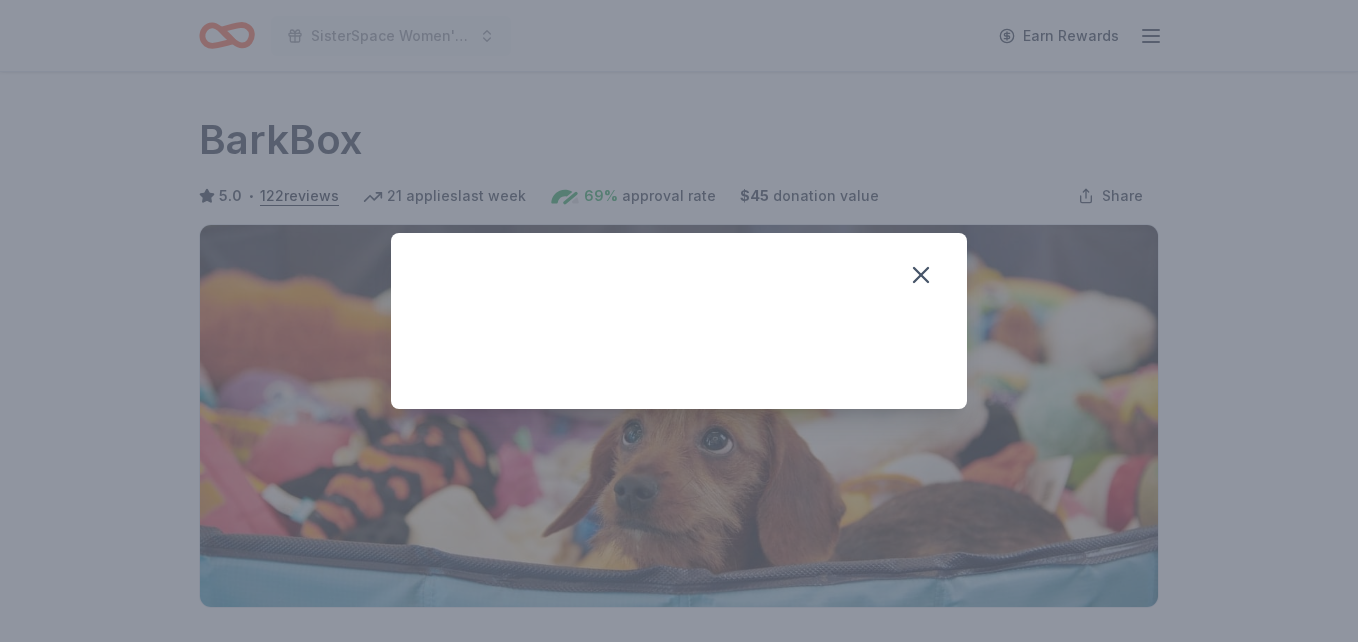 click on "SisterSpace Women's Weekend 2025 50th Anniversary Earn Rewards Due in 27 days Share BarkBox 5.0 • 122  reviews 21   applies  last week 69% approval rate $ 45 donation value Share Donating in all states BarkBox is a subscription-based service delivering monthly themed boxes filled with high-quality dog toys, treats, and grooming products, tailored to pet's size and preferences. What they donate Dog toy(s), dog food Auction & raffle Donation can be shipped to you Who they donate to  Preferred 501(c)(3) preferred Due in 27 days Apply Saved ⚡️ Quick application Usually responds in  a few days Updated  29 days  ago Report a mistake 69% approval rate 69 % approved 13 % declined 19 % no response BarkBox is  a generous donor :  they are likely to respond and approve your request if you fit their criteria. $ 45 donation value (average) 100% <1% <1% <1% $0 → $1150 $1150 → $2300 $2300 → $3450 $3450 → $4600 BarkBox's donation is  consistent :  they donate the same value regardlesss of the application. 5.0 1" at bounding box center (679, 321) 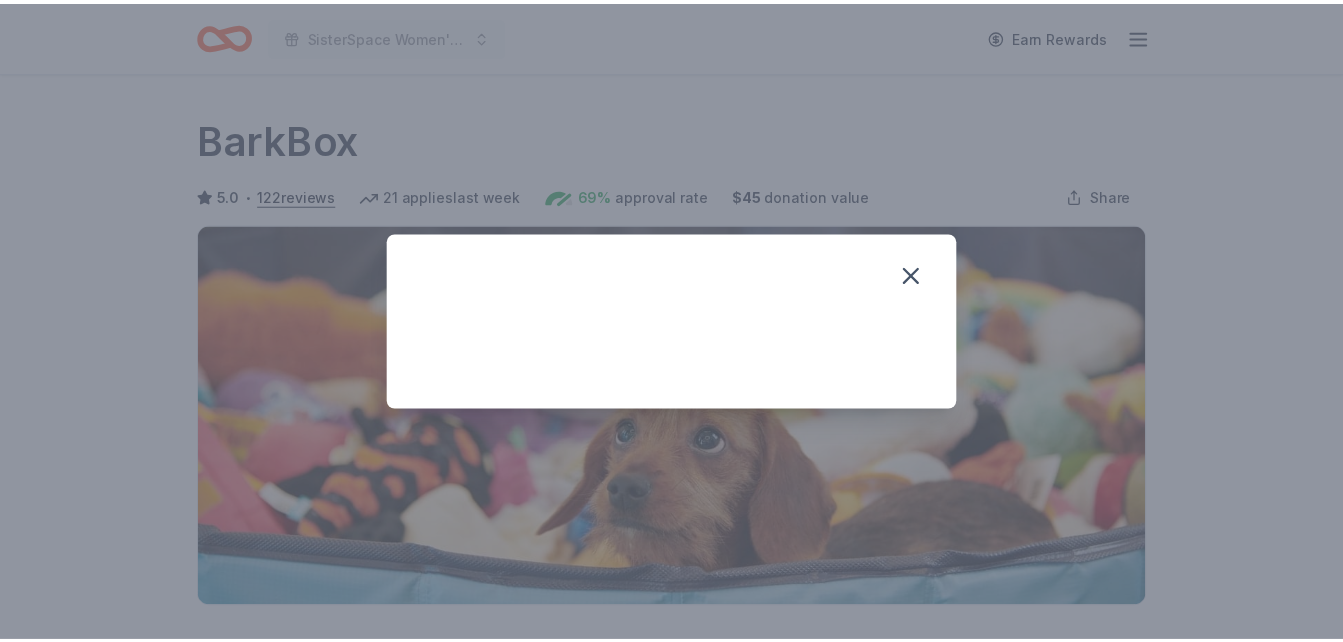 scroll, scrollTop: 482, scrollLeft: 0, axis: vertical 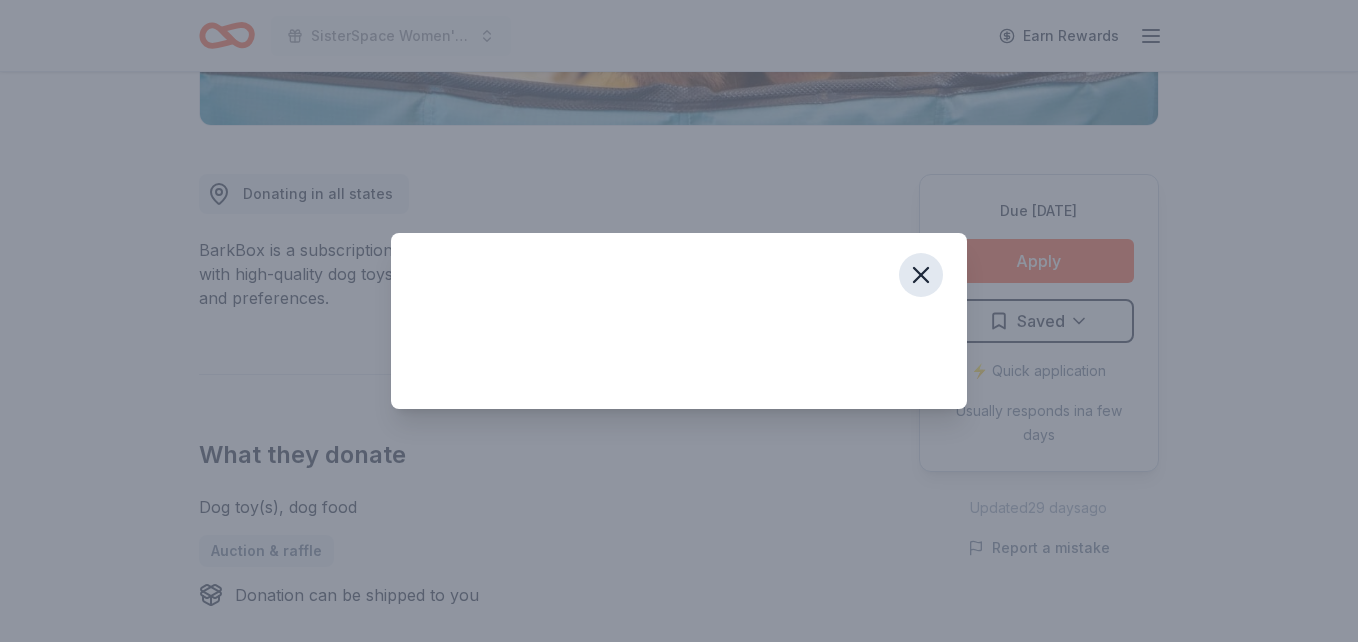 click 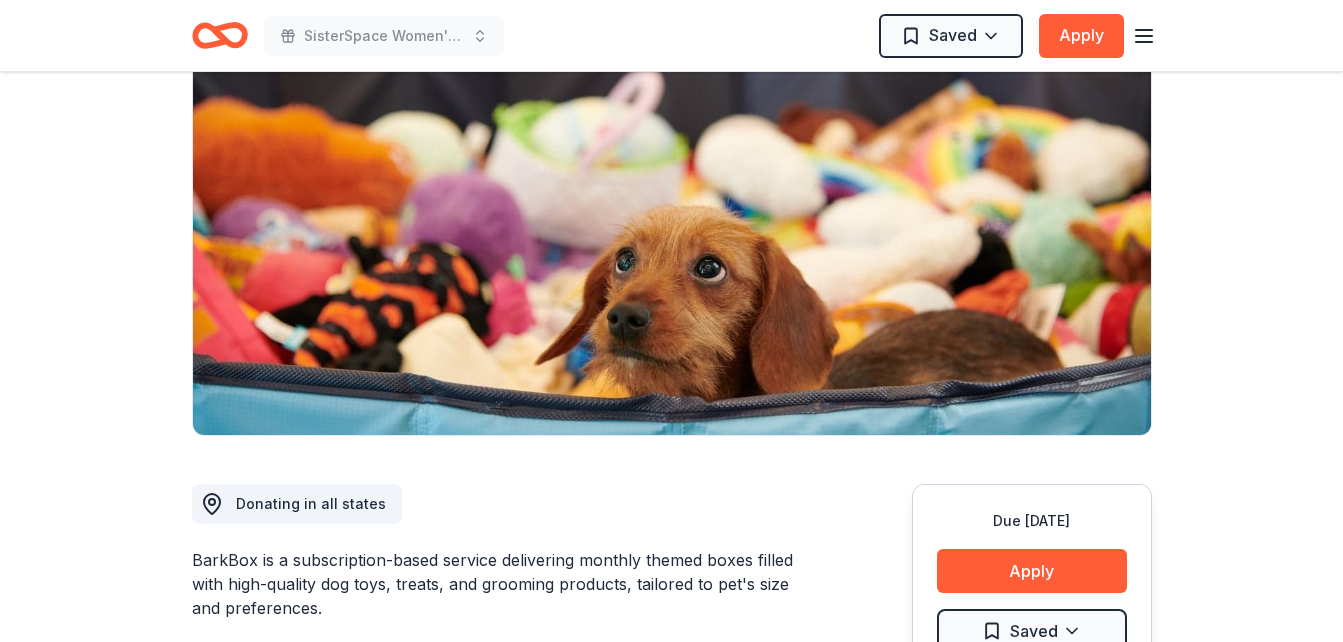 scroll, scrollTop: 0, scrollLeft: 0, axis: both 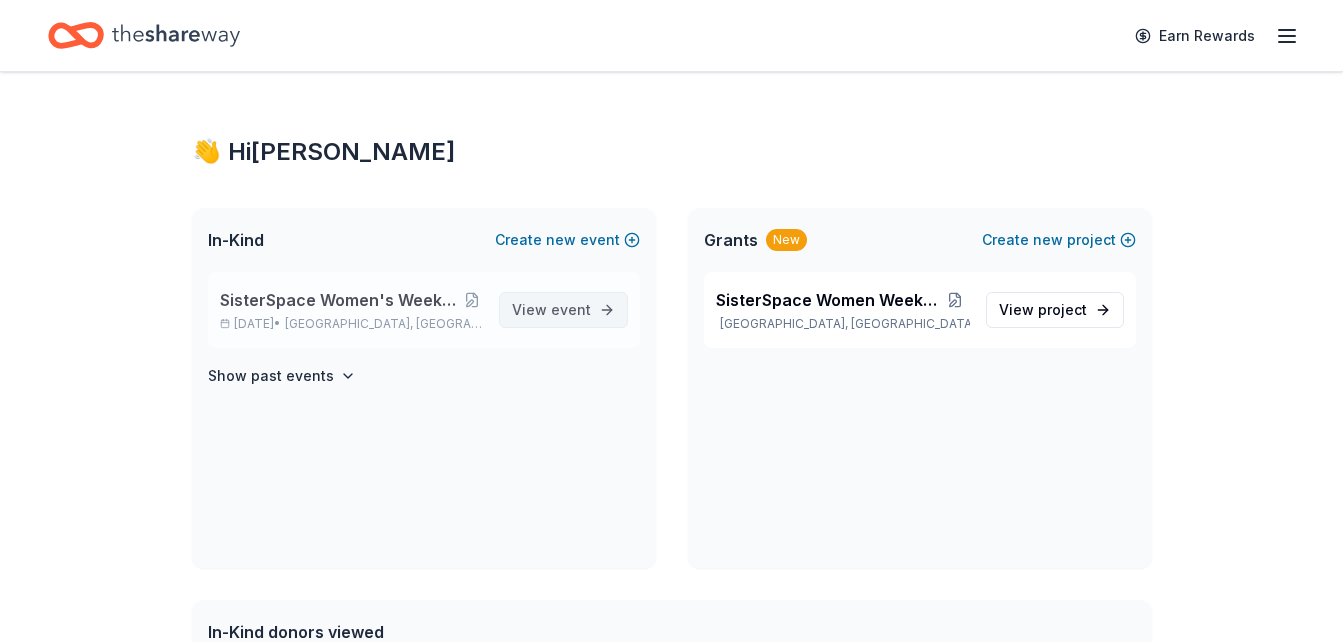 click on "View   event" at bounding box center (551, 310) 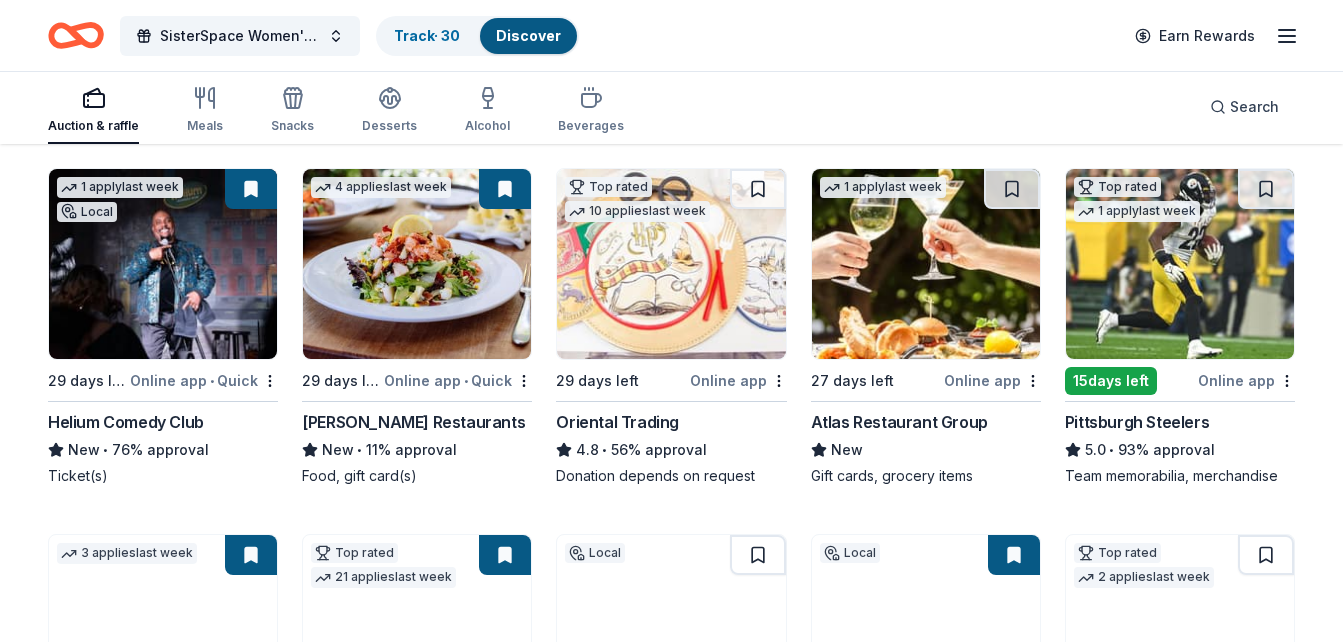 scroll, scrollTop: 203, scrollLeft: 0, axis: vertical 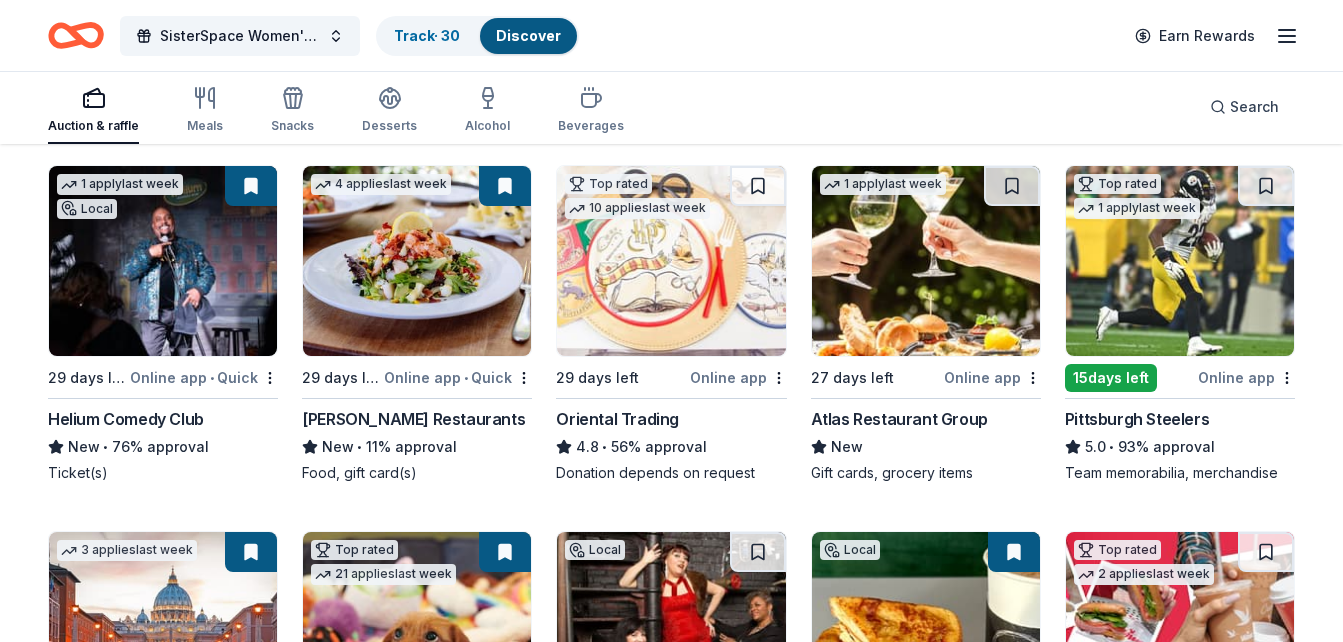 click at bounding box center (251, 186) 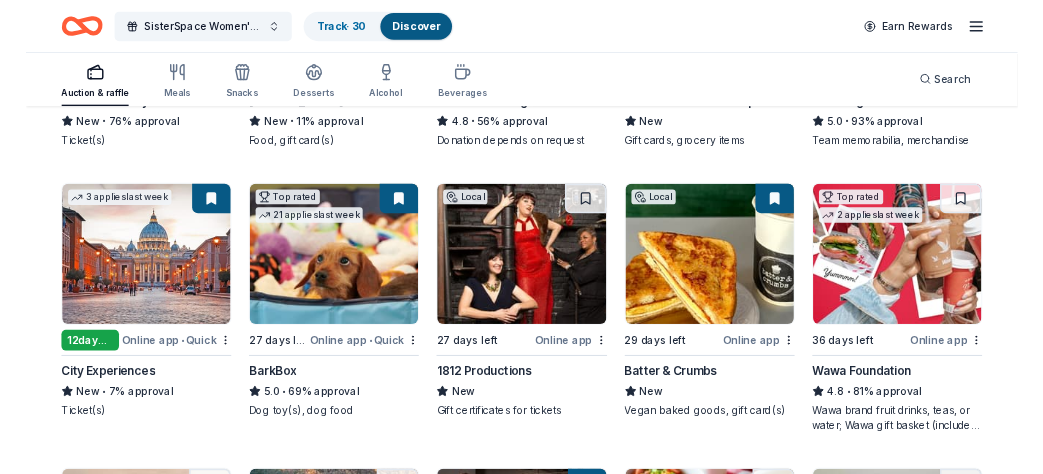 scroll, scrollTop: 490, scrollLeft: 0, axis: vertical 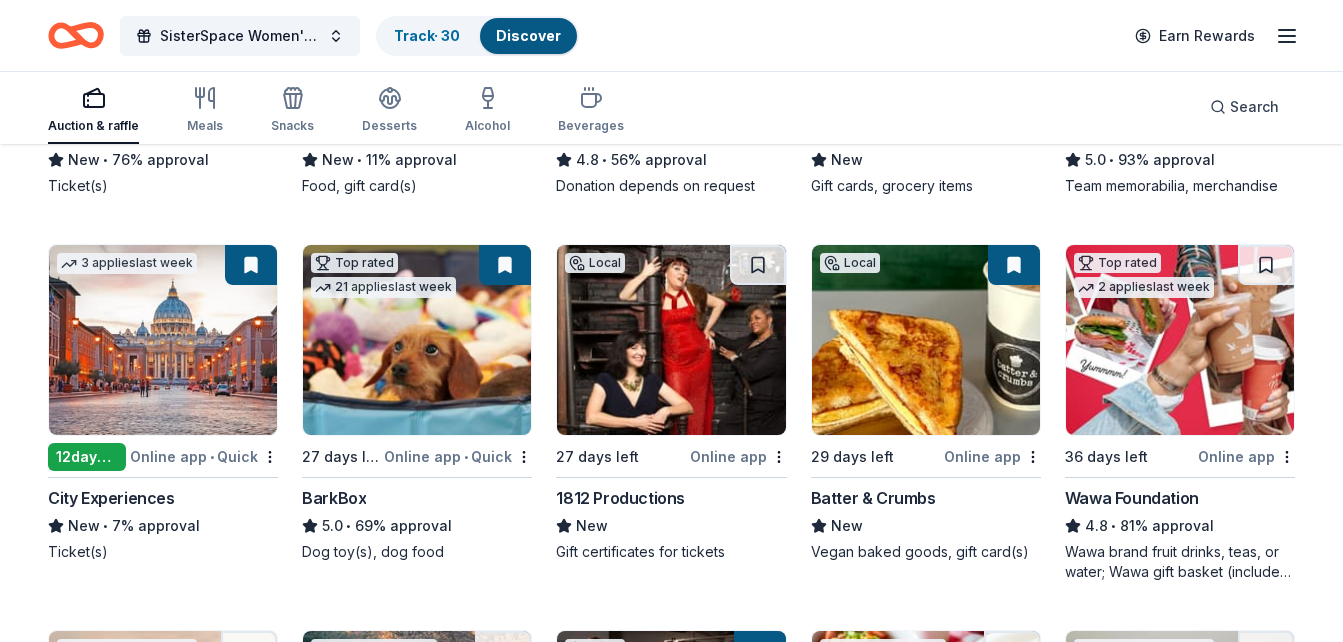 click at bounding box center (671, 340) 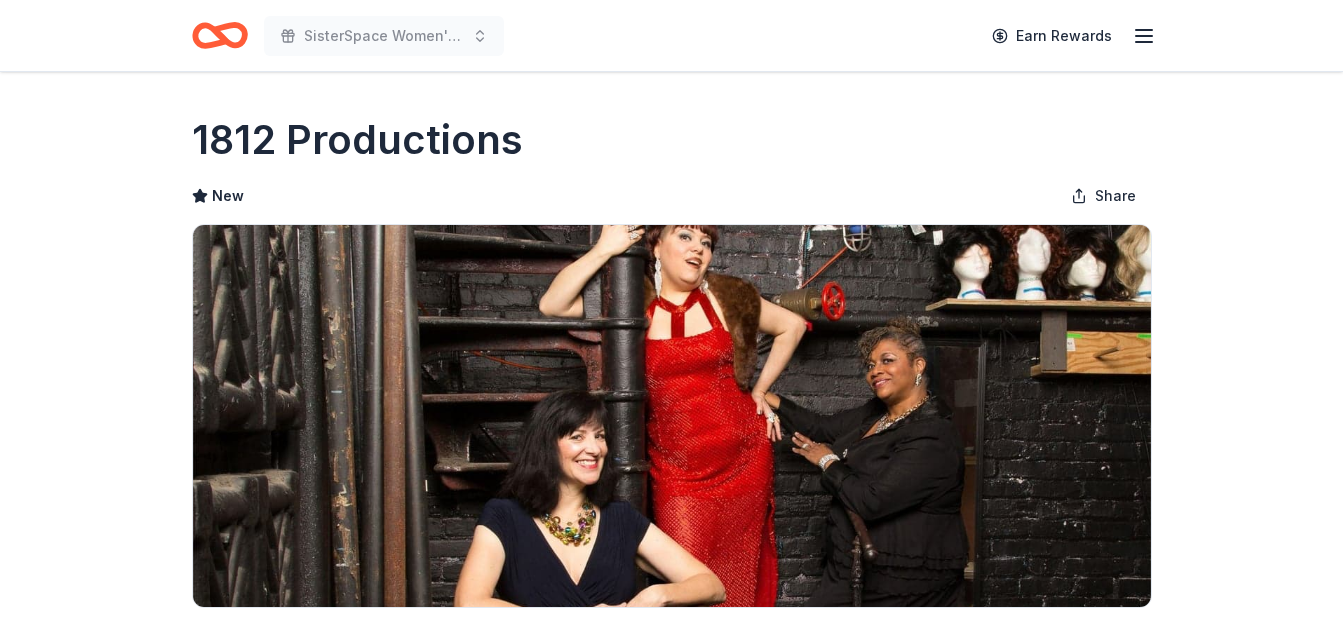 scroll, scrollTop: 0, scrollLeft: 0, axis: both 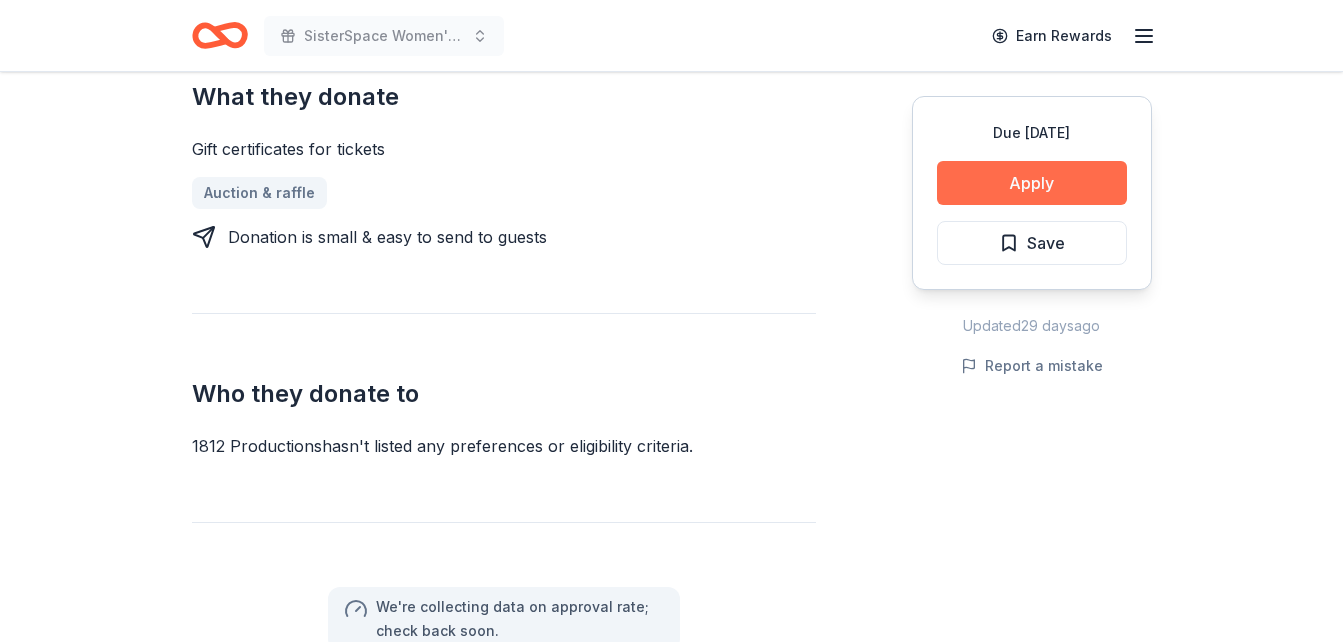 click on "Apply" at bounding box center (1032, 183) 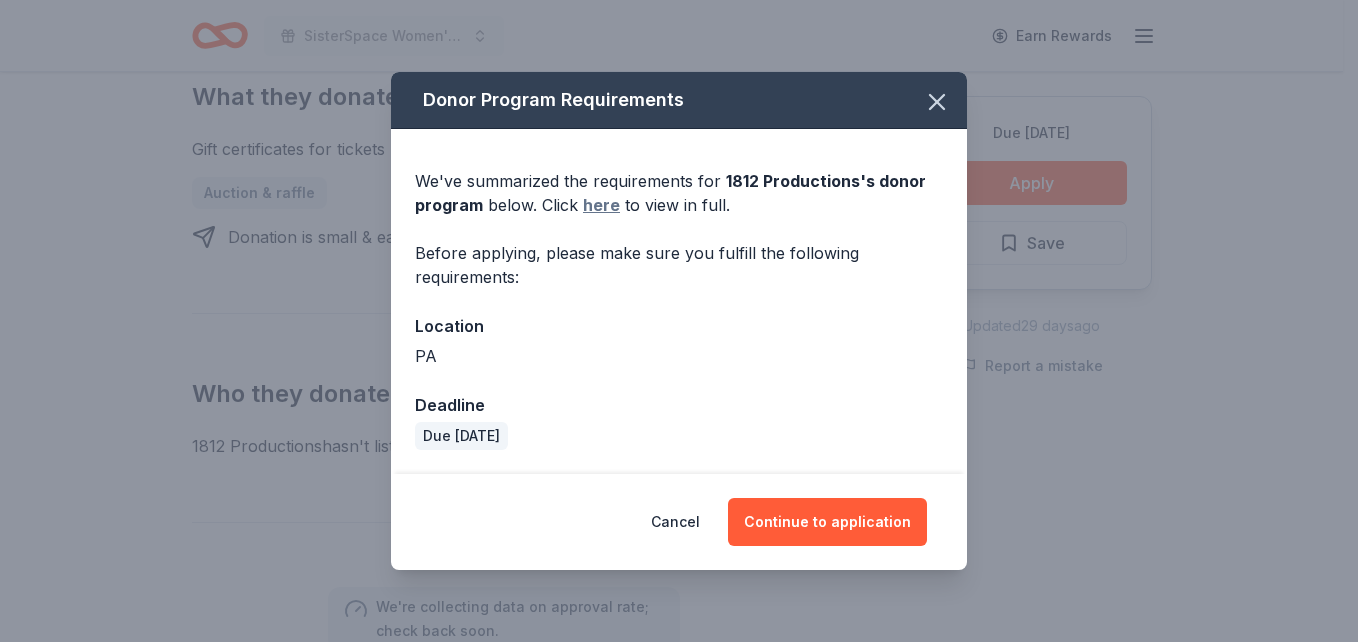 click on "here" at bounding box center (601, 205) 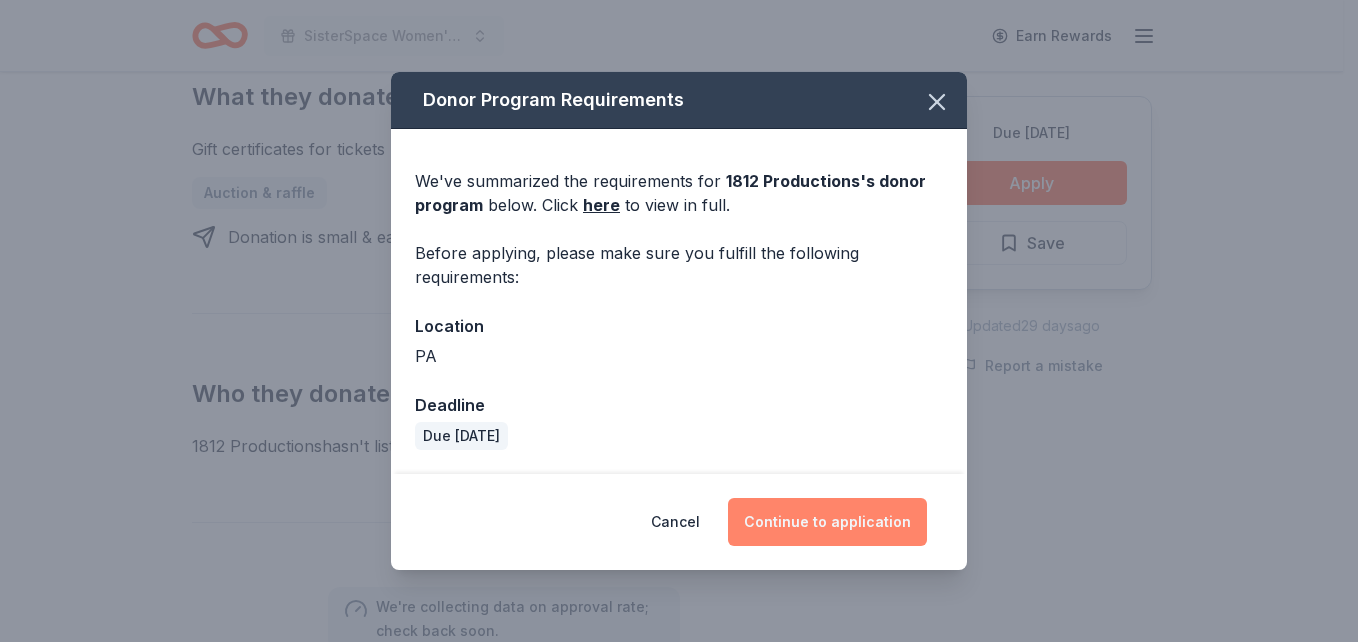 click on "Continue to application" at bounding box center (827, 522) 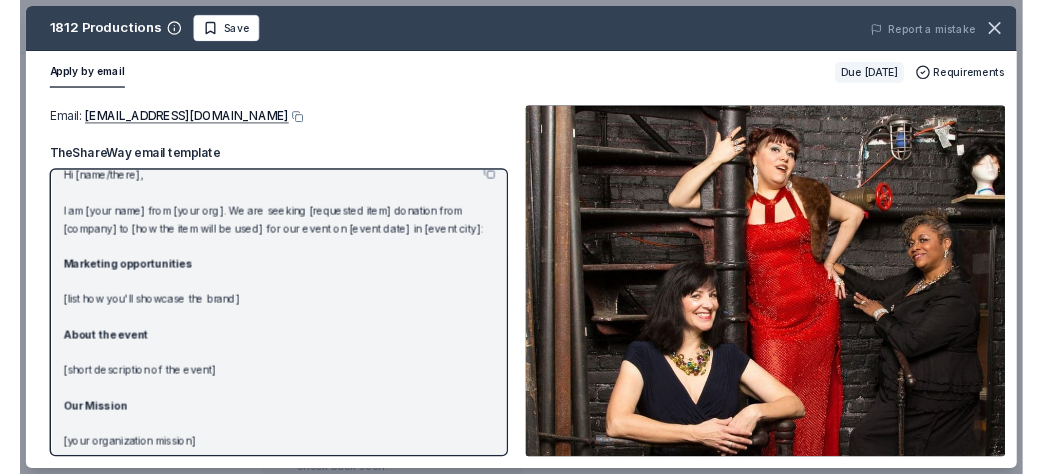 scroll, scrollTop: 0, scrollLeft: 0, axis: both 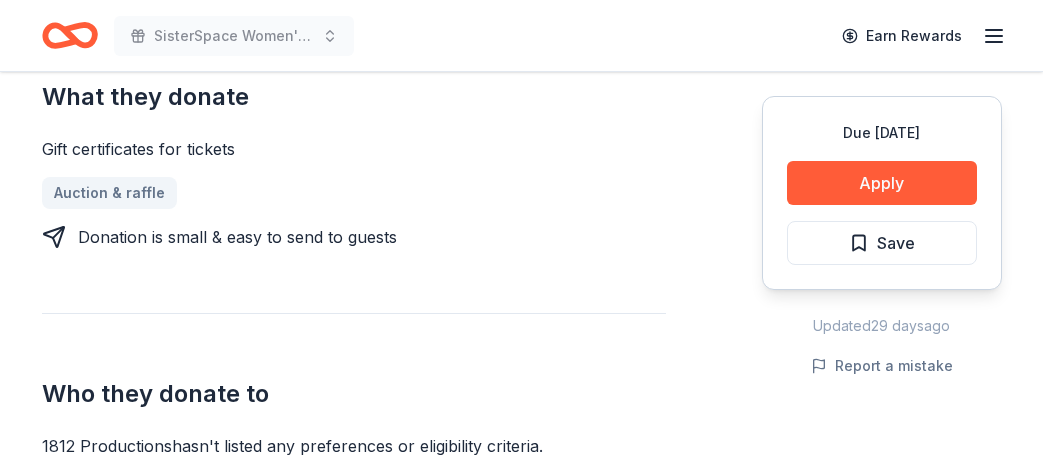 type 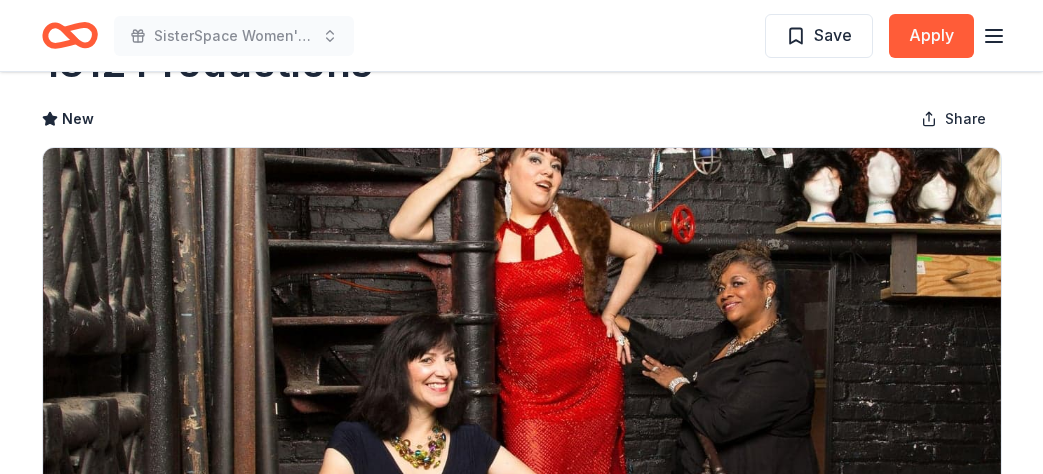 scroll, scrollTop: 52, scrollLeft: 0, axis: vertical 